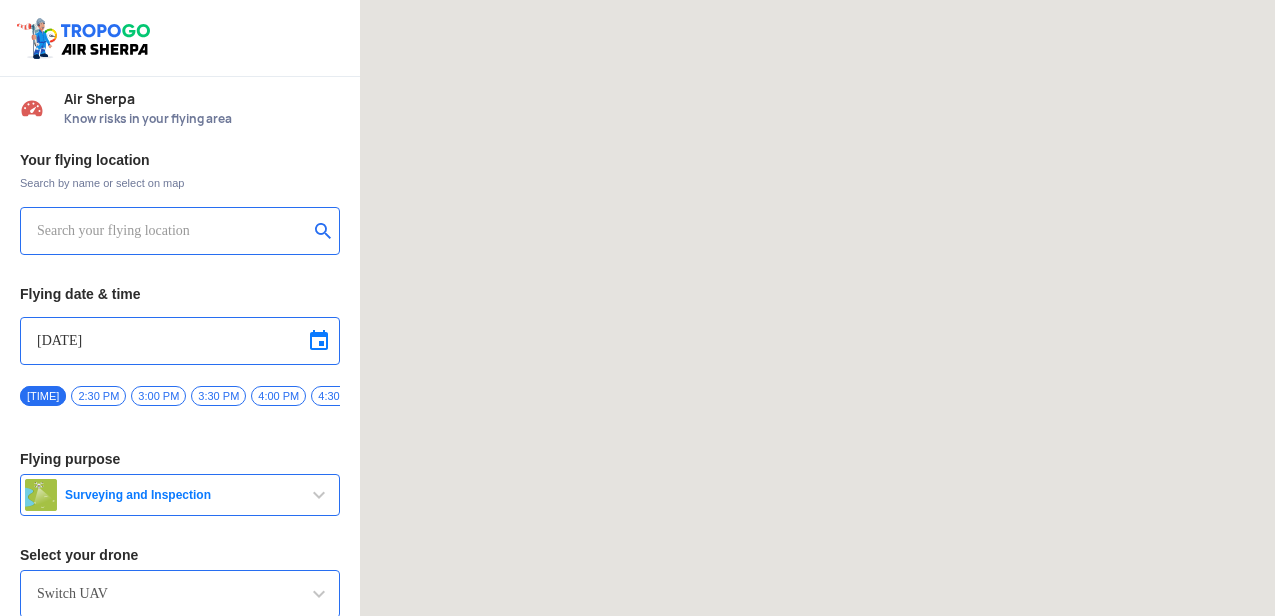 scroll, scrollTop: 0, scrollLeft: 0, axis: both 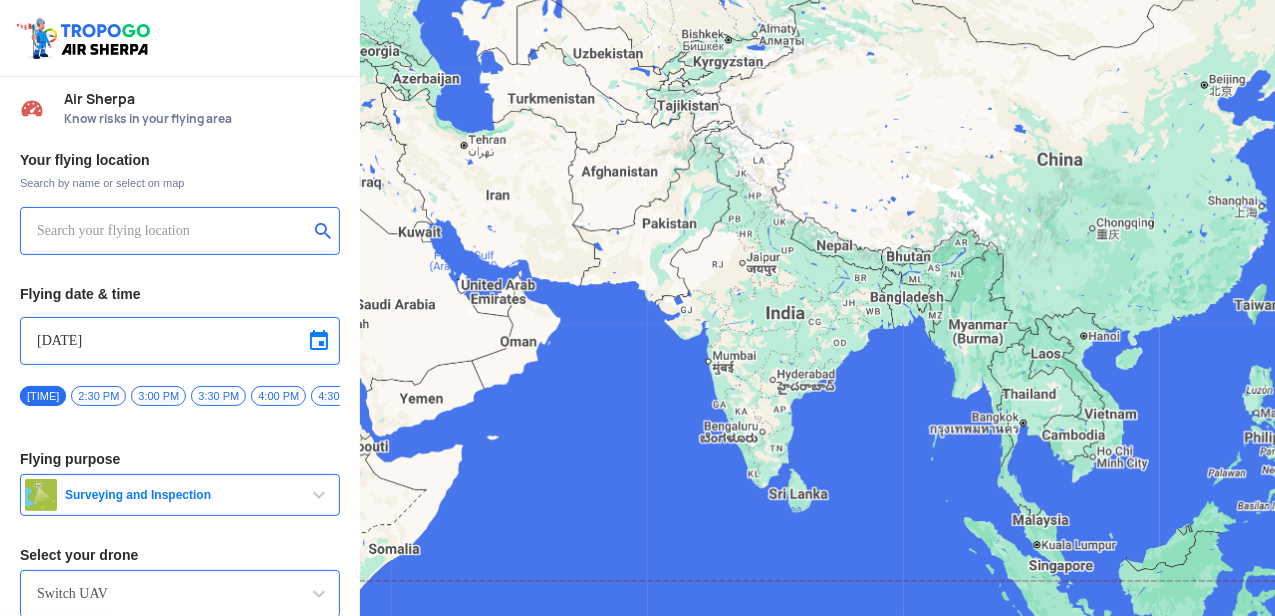 click at bounding box center [172, 231] 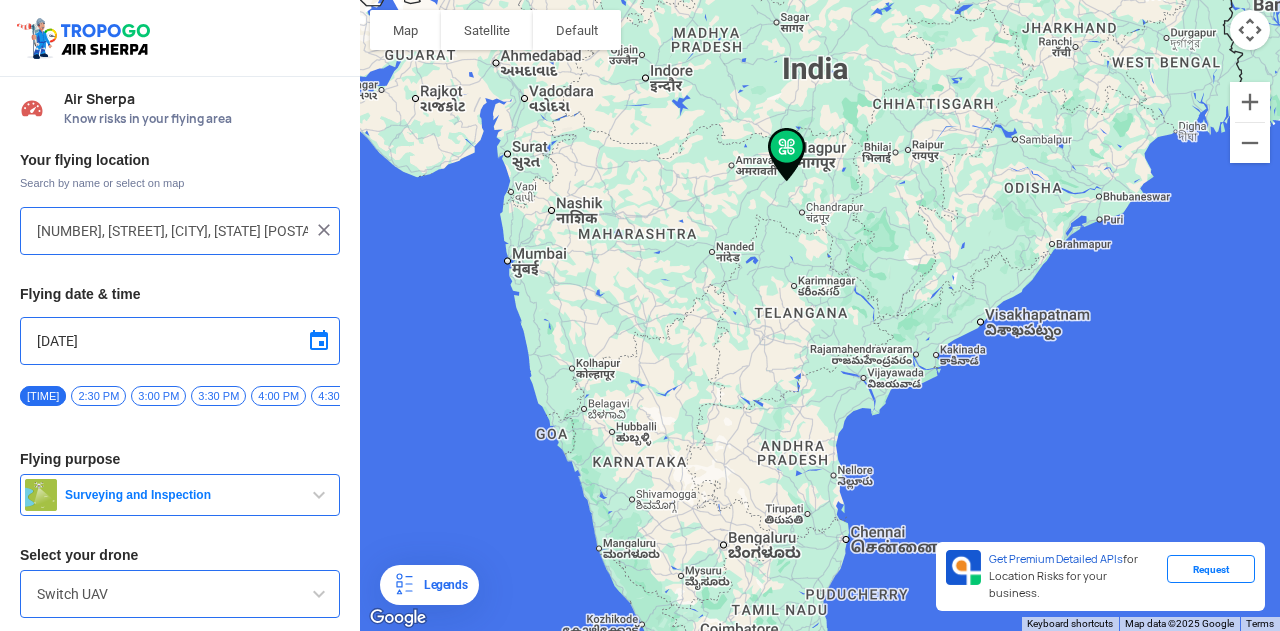 click on "To navigate, press the arrow keys." 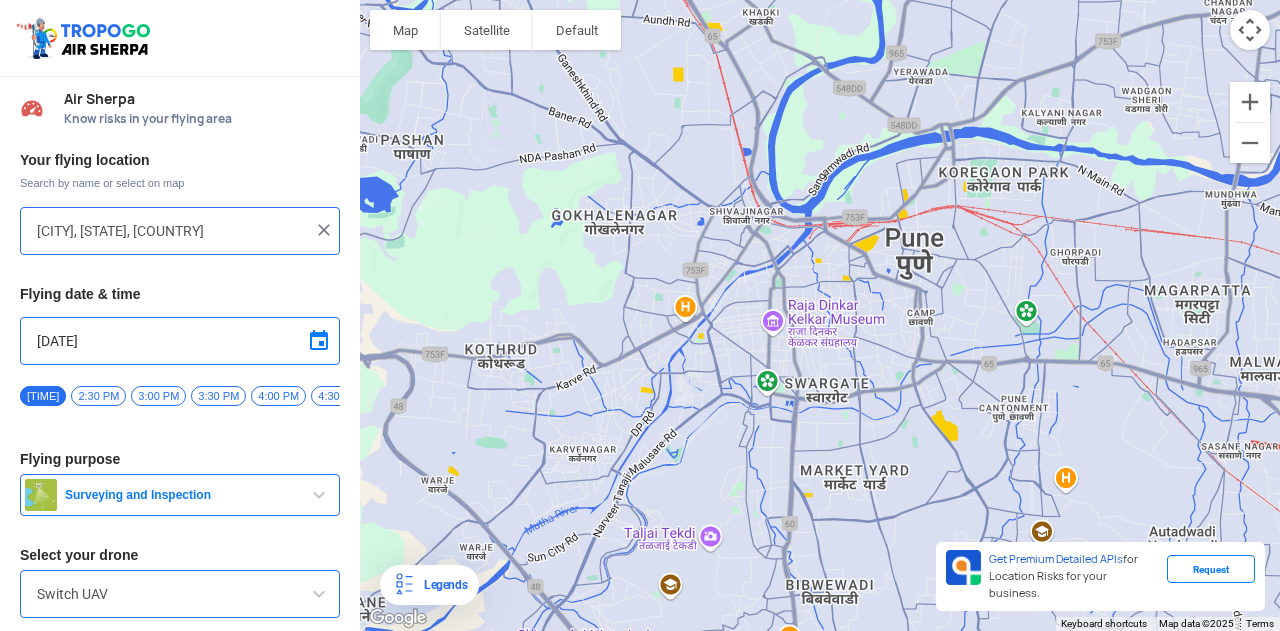 click on "To navigate, press the arrow keys." 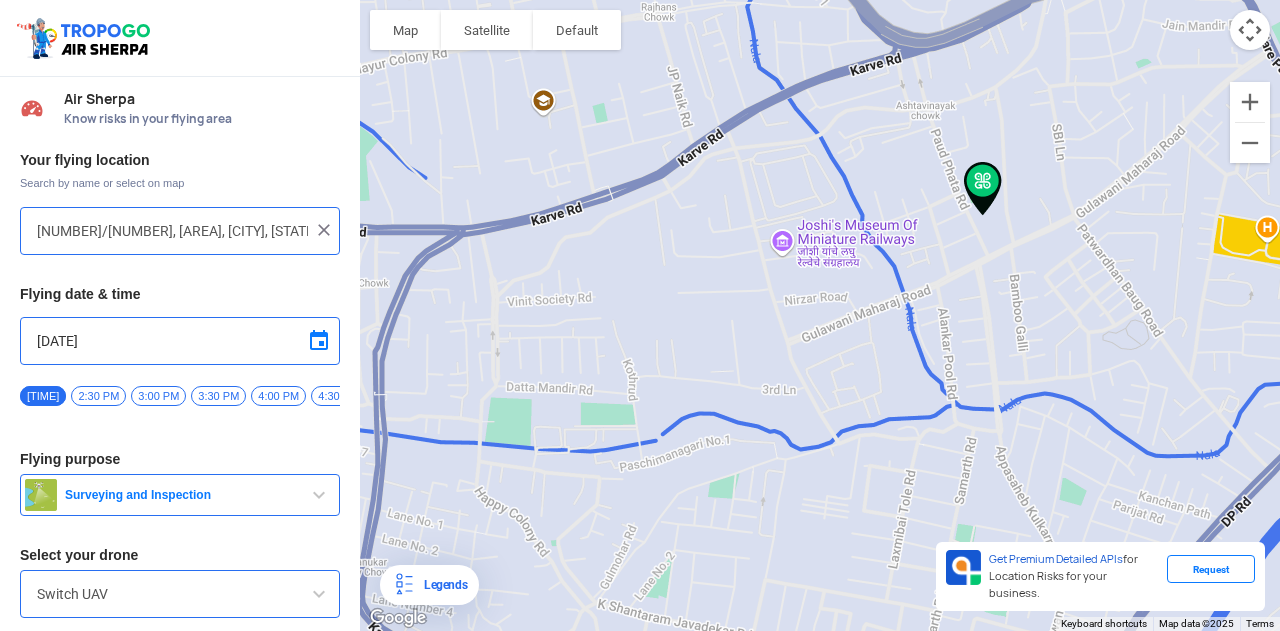 click on "To navigate, press the arrow keys." 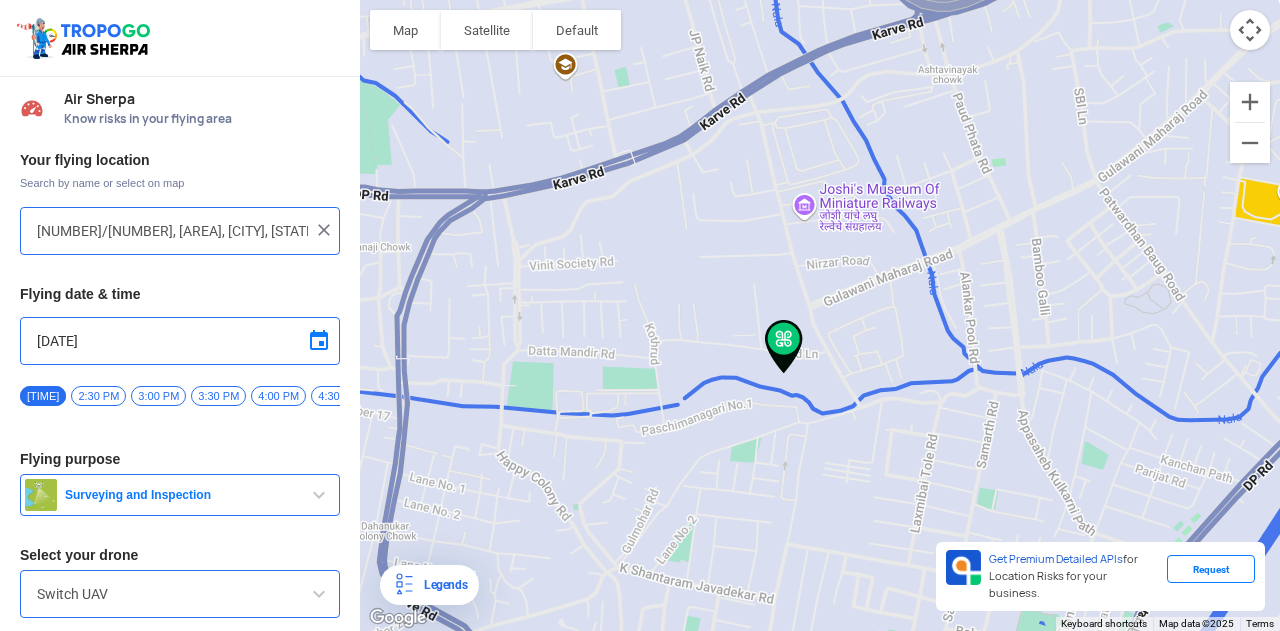 type on "[BUILDING_NAME], [AREA], [AREA], [CITY], [STATE] [POSTAL_CODE], [COUNTRY]" 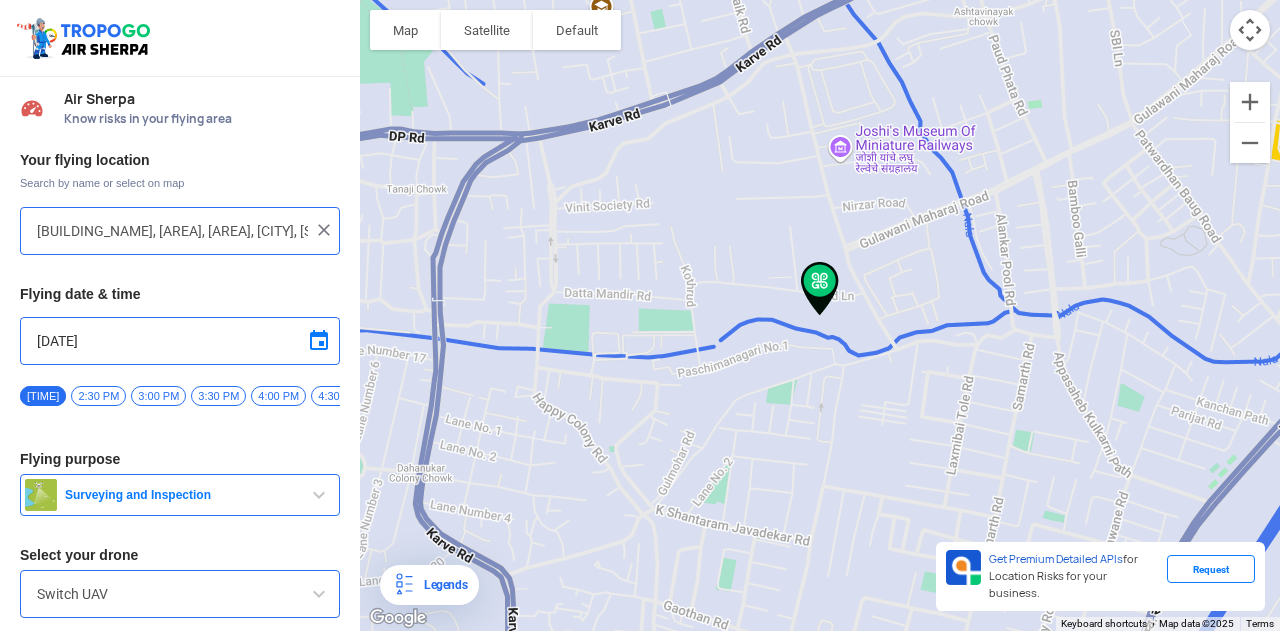 scroll, scrollTop: 70, scrollLeft: 0, axis: vertical 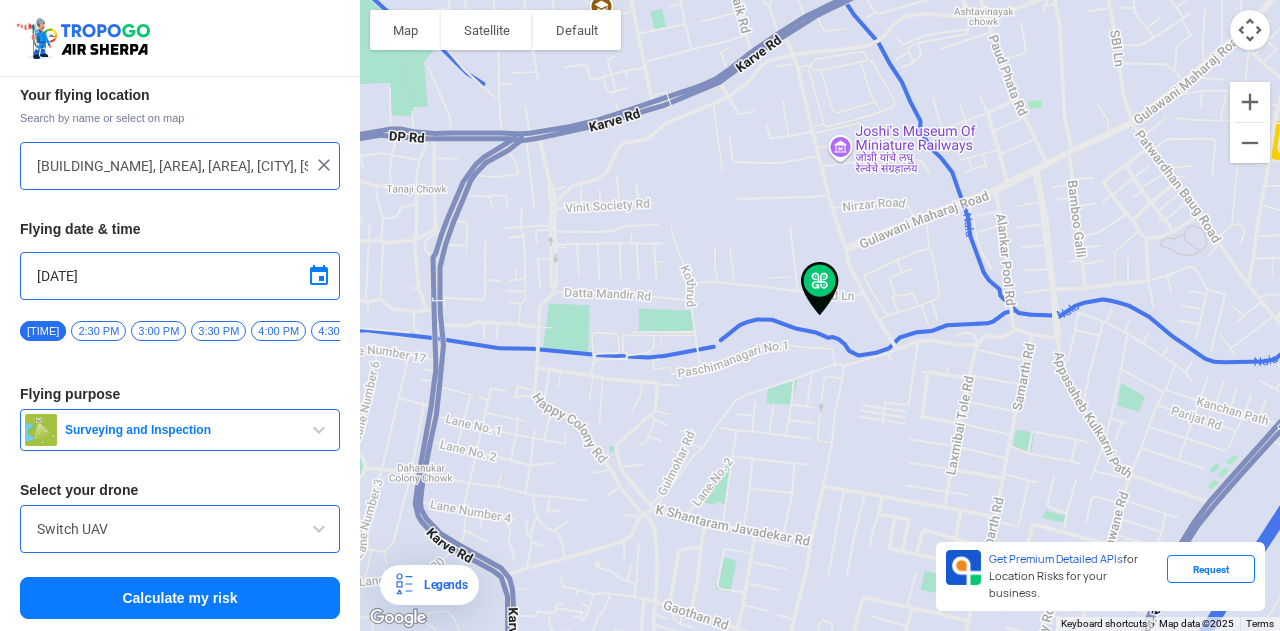 click on "Switch UAV" at bounding box center (180, 529) 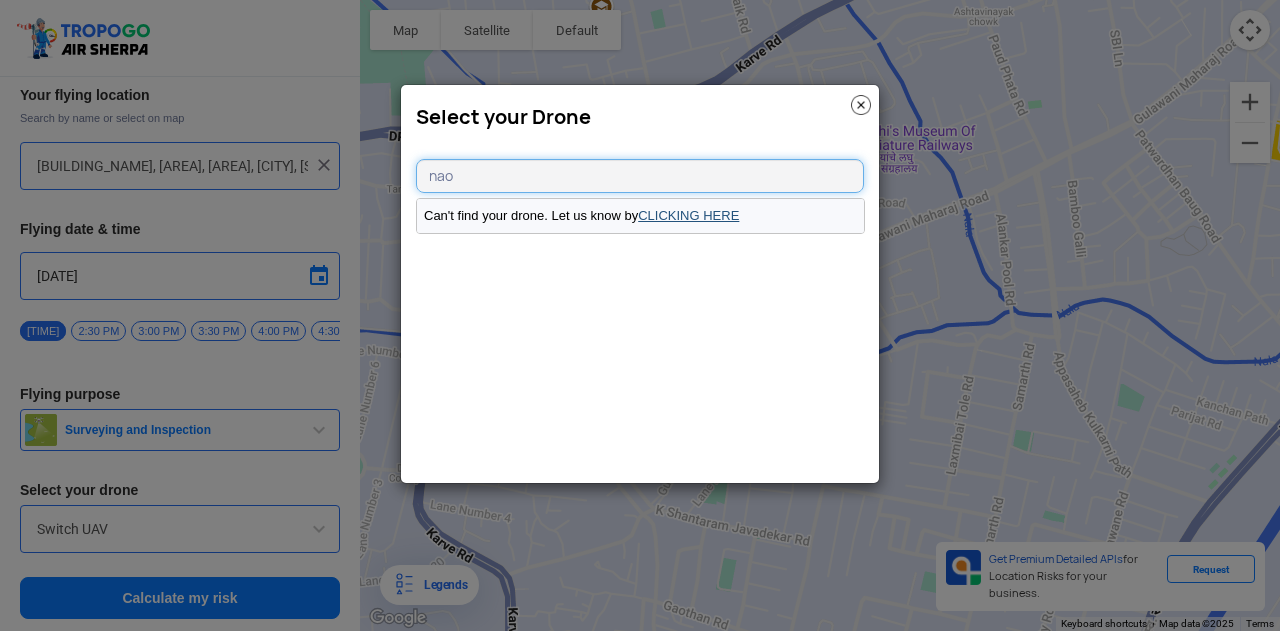 type on "nao" 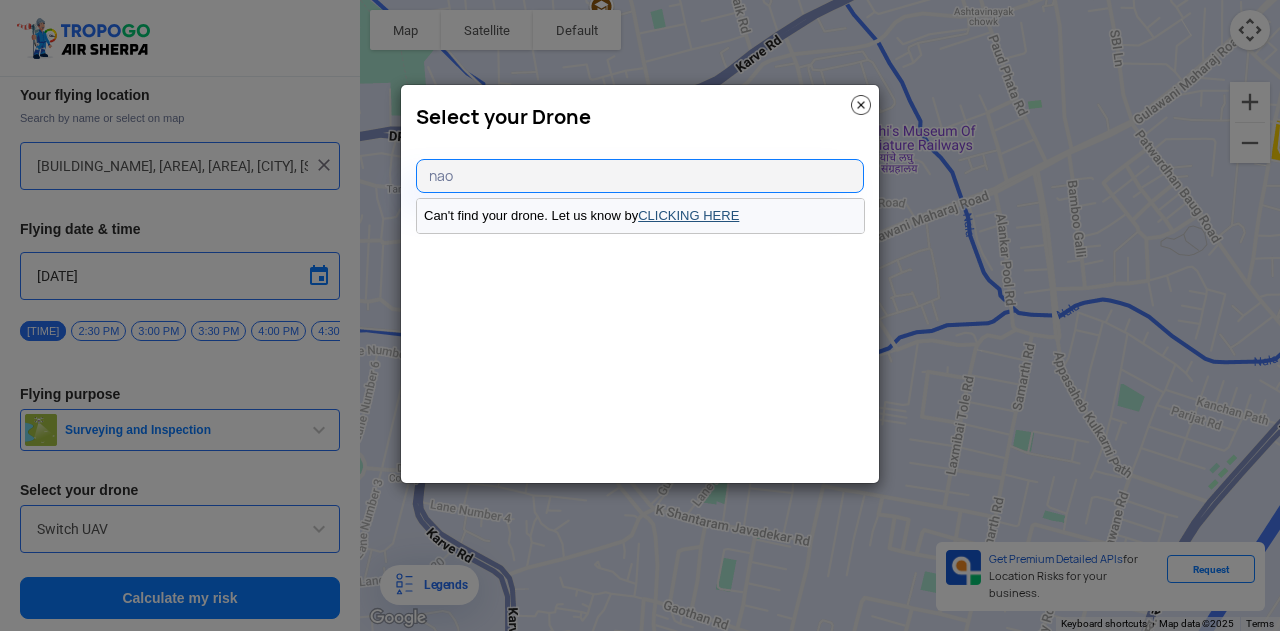click on "CLICKING HERE" 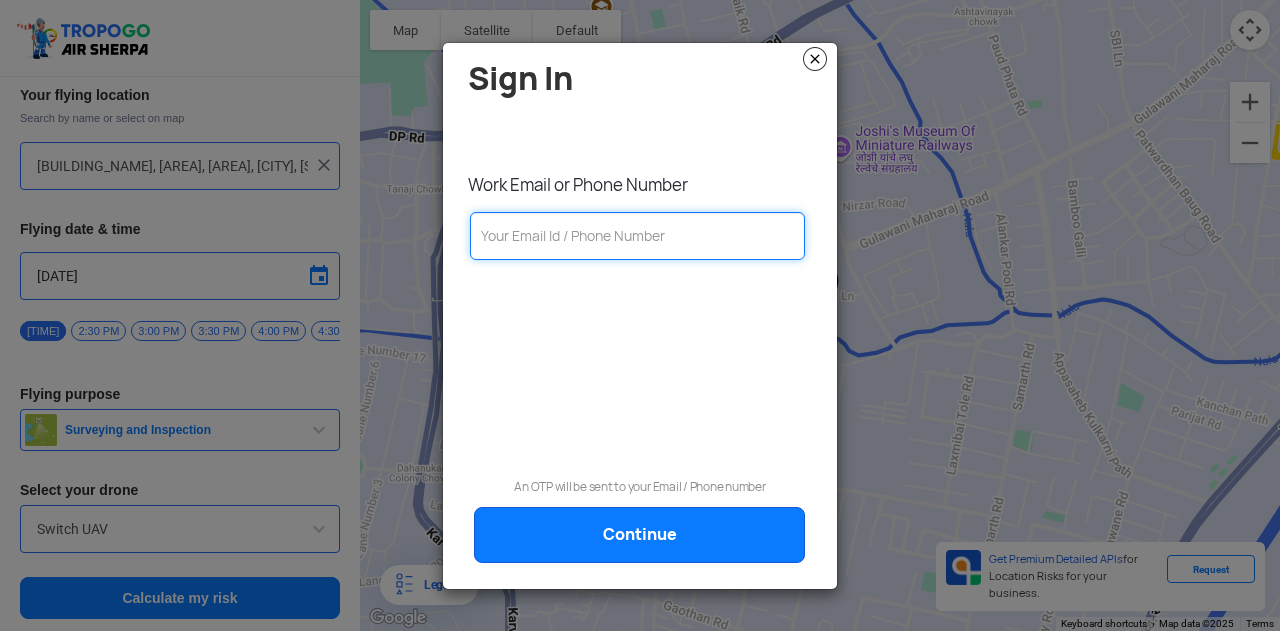 click 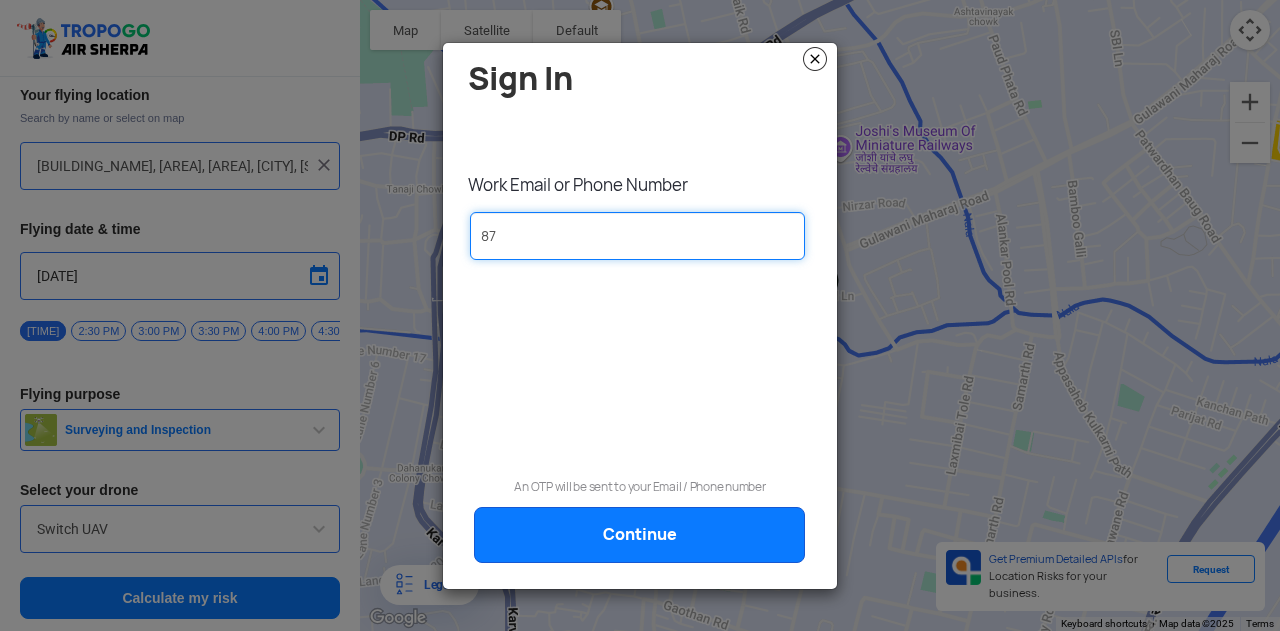 type on "8" 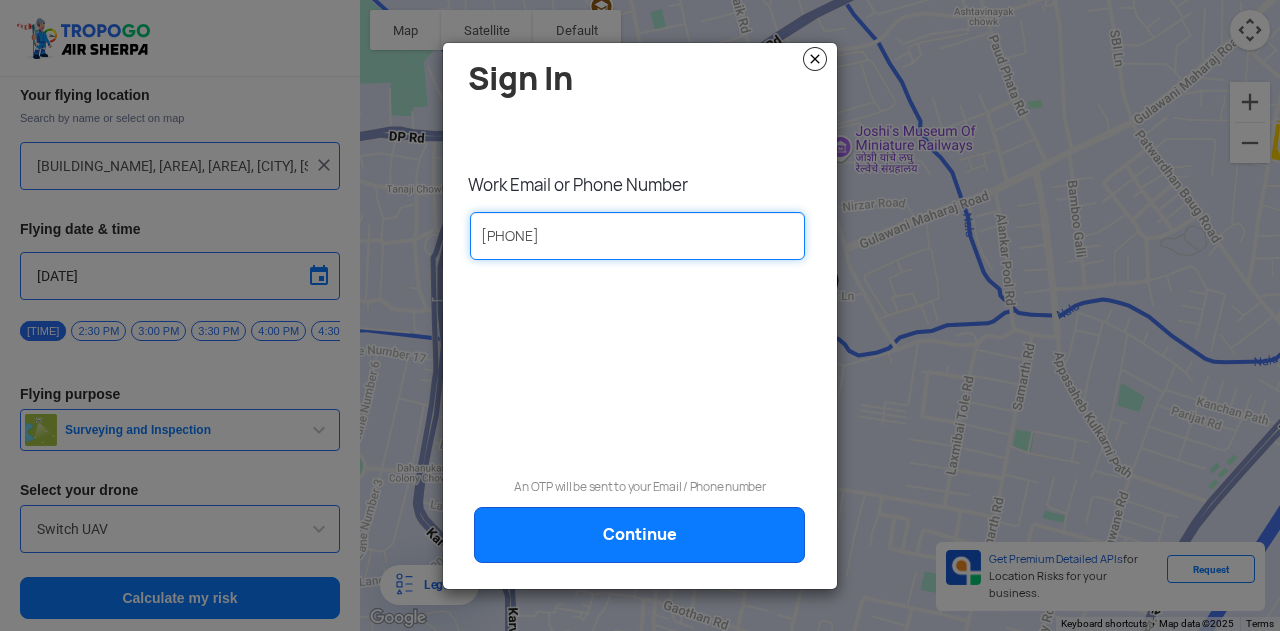type on "[PHONE]" 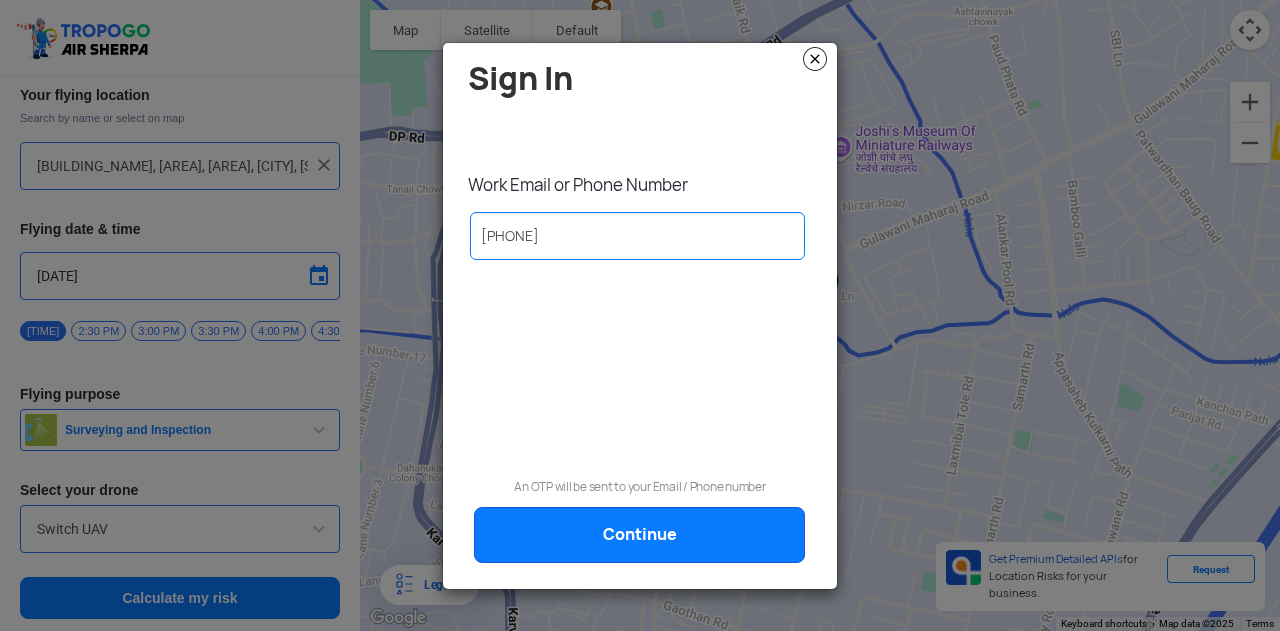 click on "Continue" 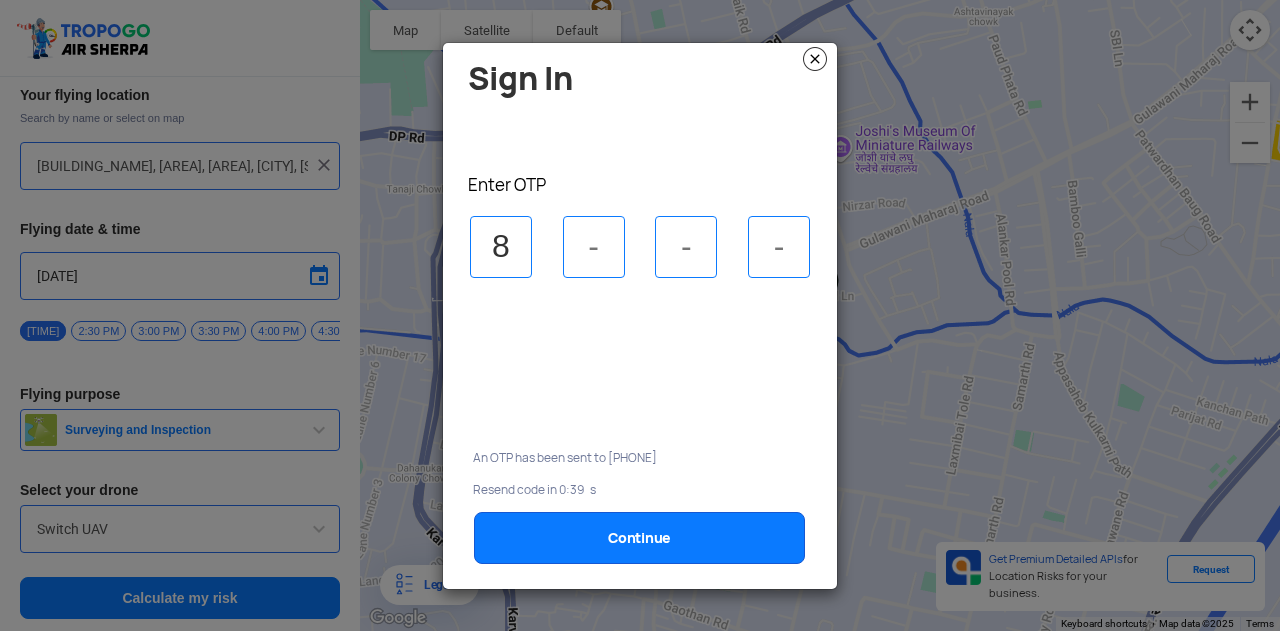 type on "8" 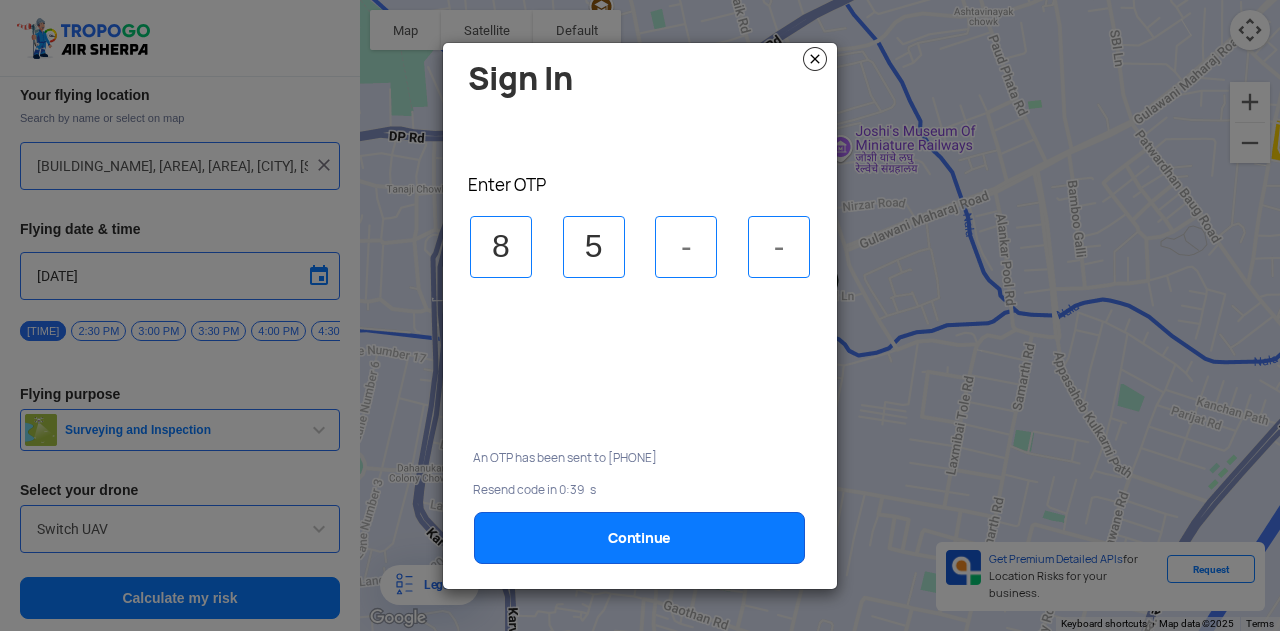 type on "5" 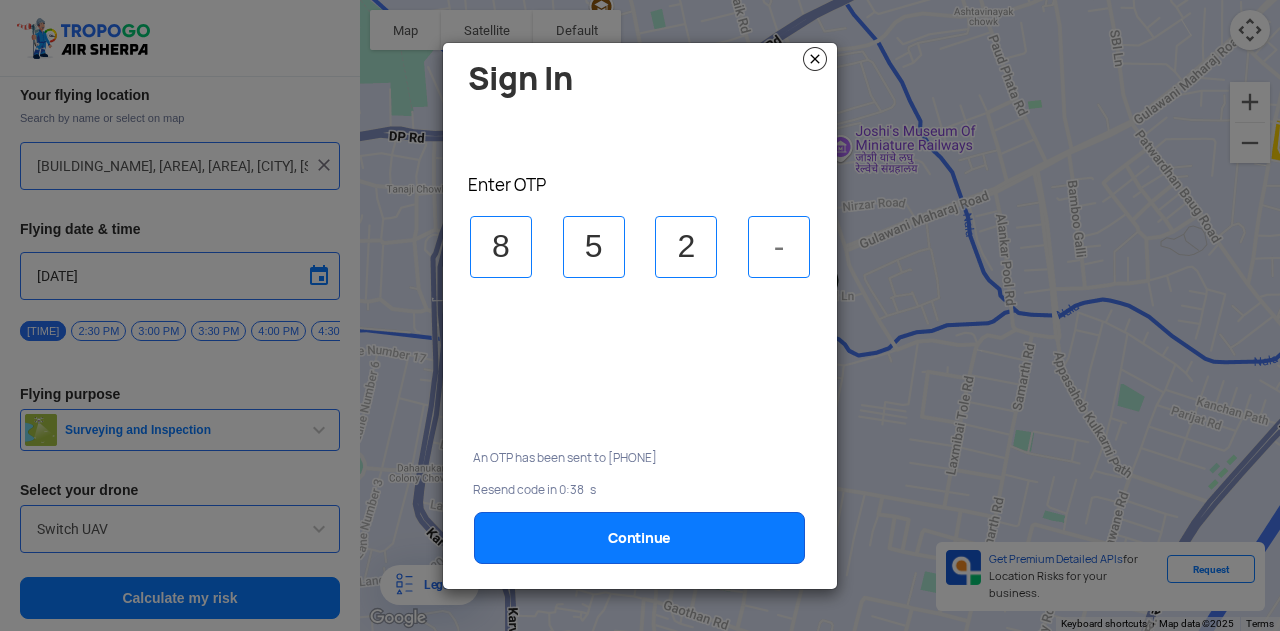type on "2" 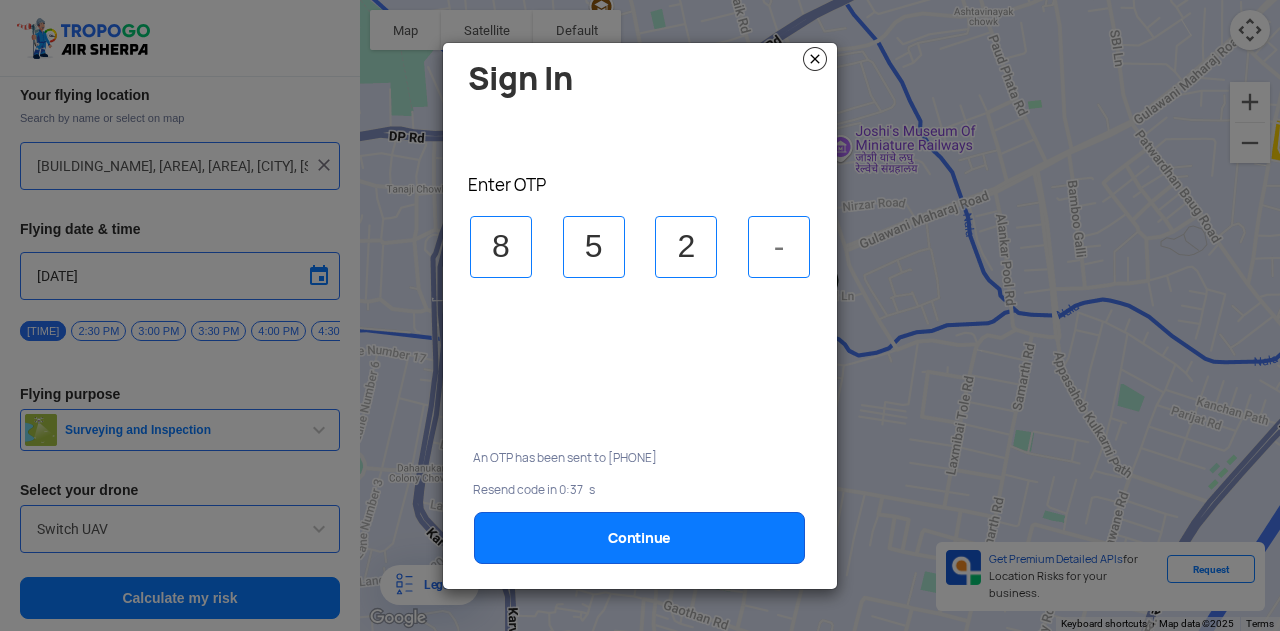 type on "4" 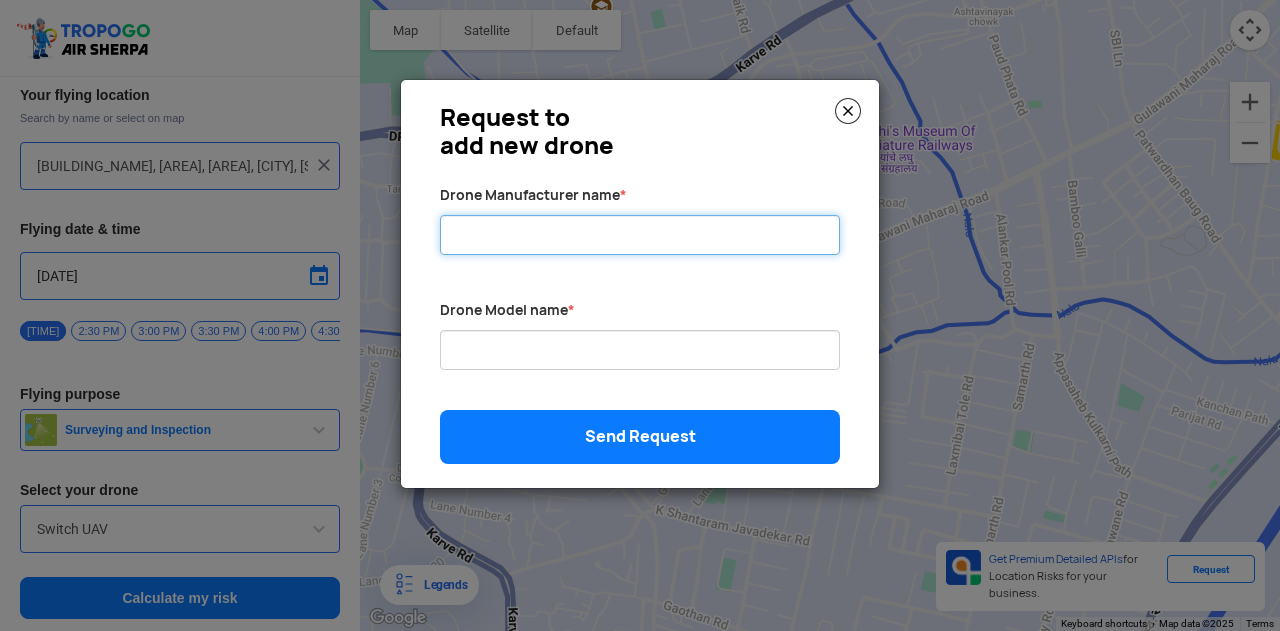 click on "Drone Manufacturer name  *" at bounding box center (640, 235) 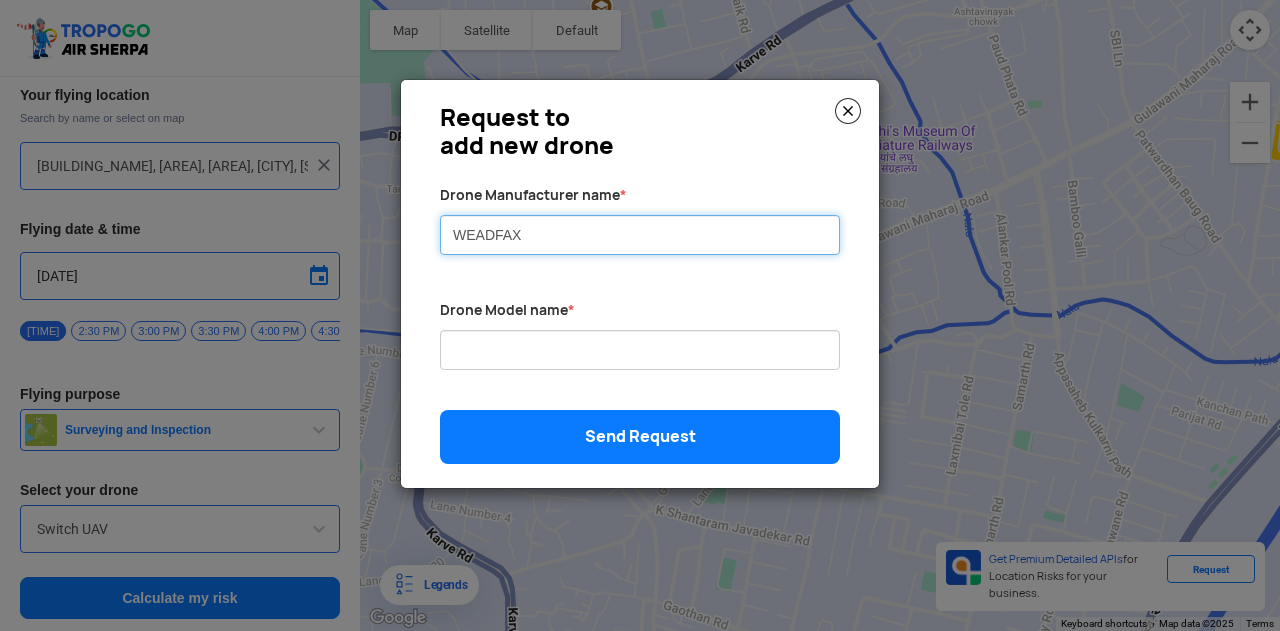 type on "WEADFAX" 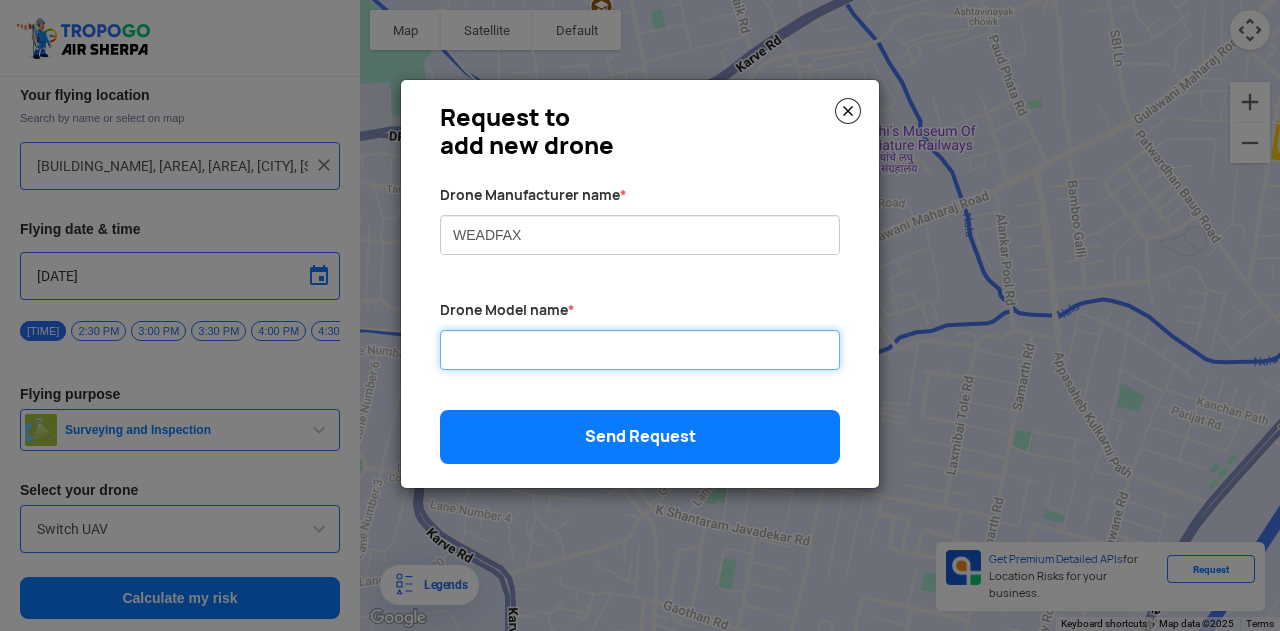 click on "Drone Manufacturer name  *" at bounding box center (640, 350) 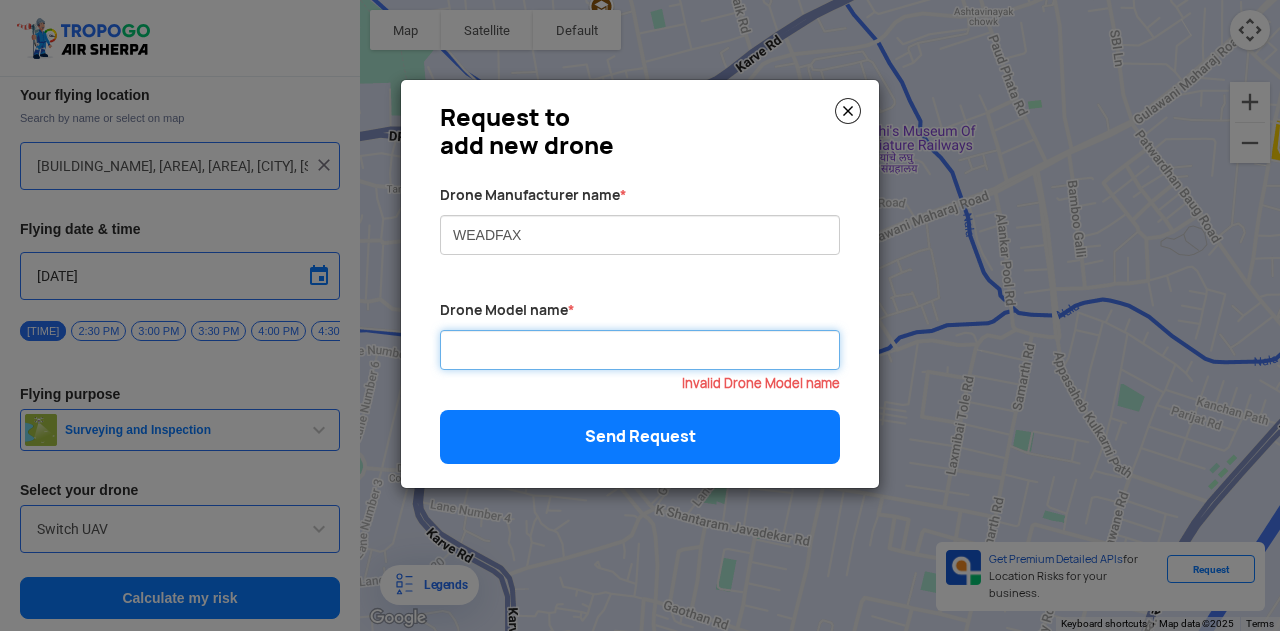 paste on "Drone with 4k Camera Foldable 1080P HD Drone with FPV Live Video, Gestures Selfie, Altitude Hold, One Key Take Off/Landing, 3D Series Flips, Headless Mode item For Kids And Adults A2" 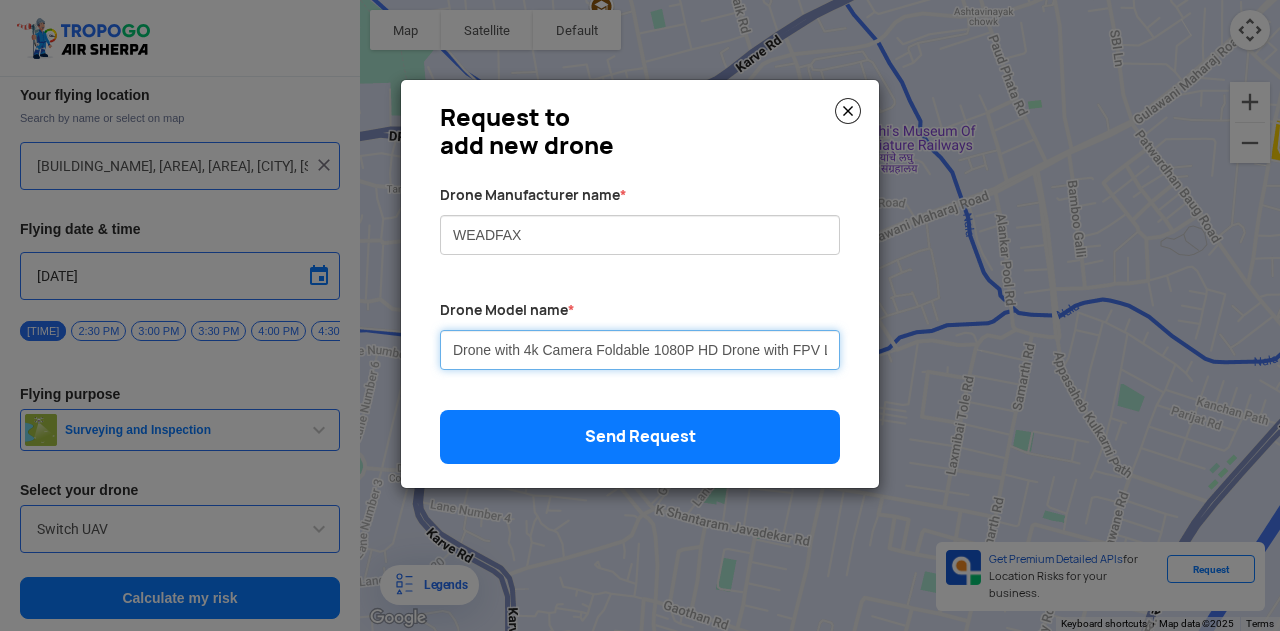 scroll, scrollTop: 0, scrollLeft: 806, axis: horizontal 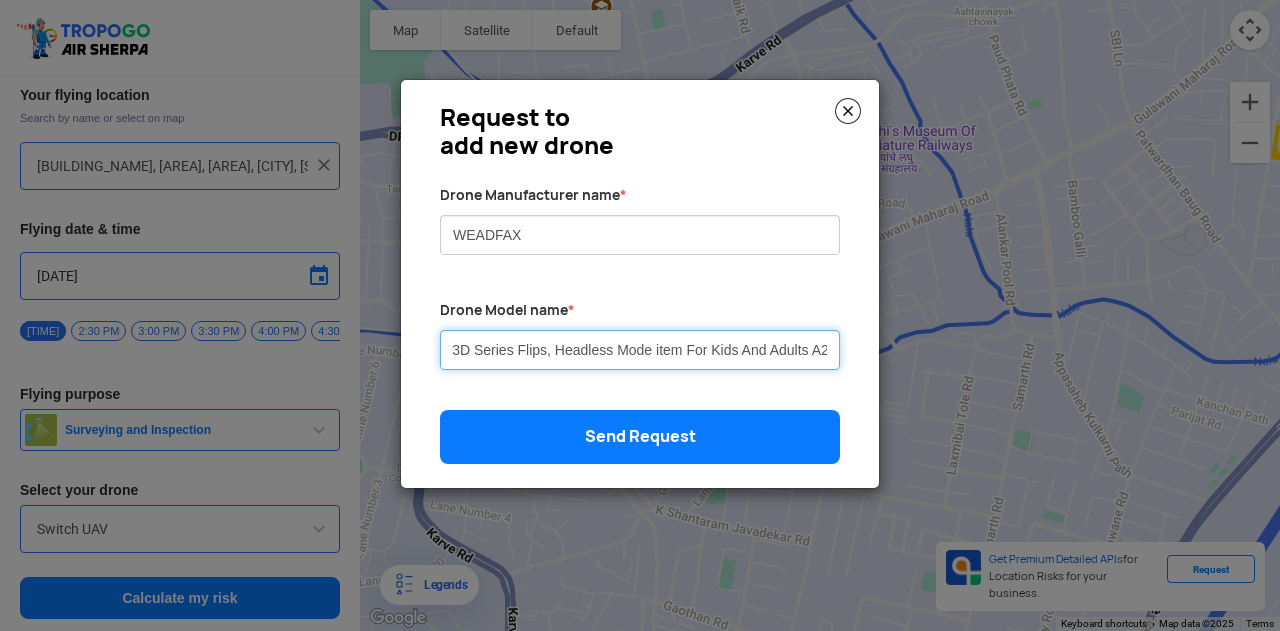 type on "Drone with 4k Camera Foldable 1080P HD Drone with FPV Live Video, Gestures Selfie, Altitude Hold, One Key Take Off/Landing, 3D Series Flips, Headless Mode item For Kids And Adults A2" 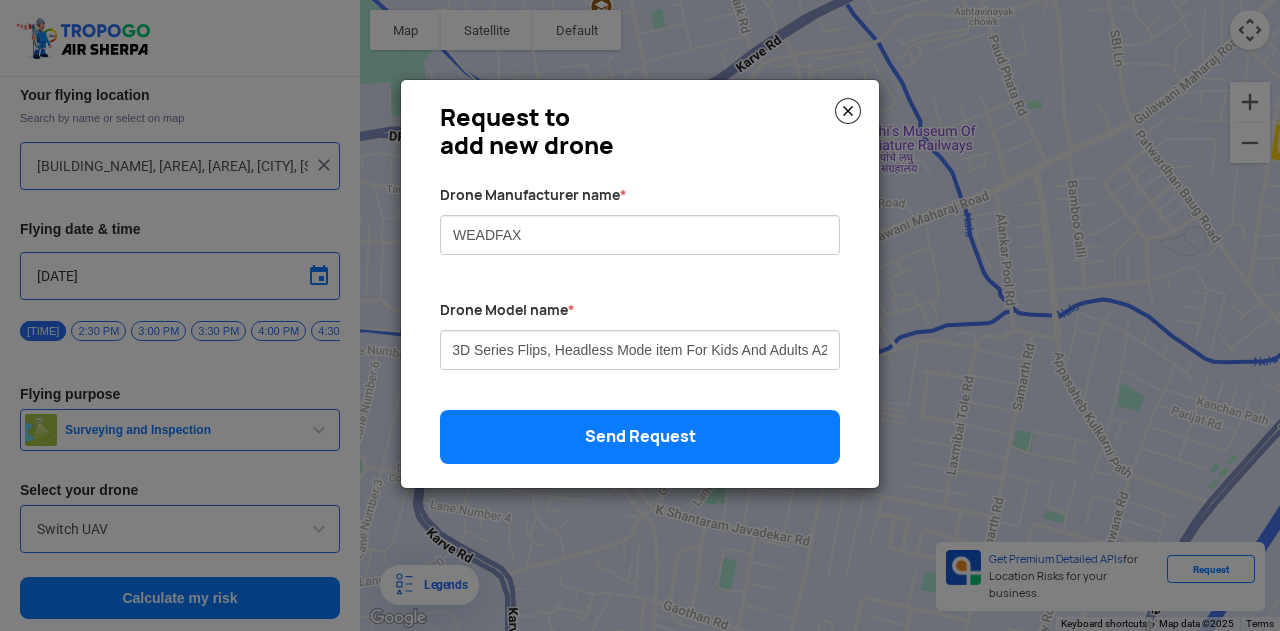 scroll, scrollTop: 0, scrollLeft: 0, axis: both 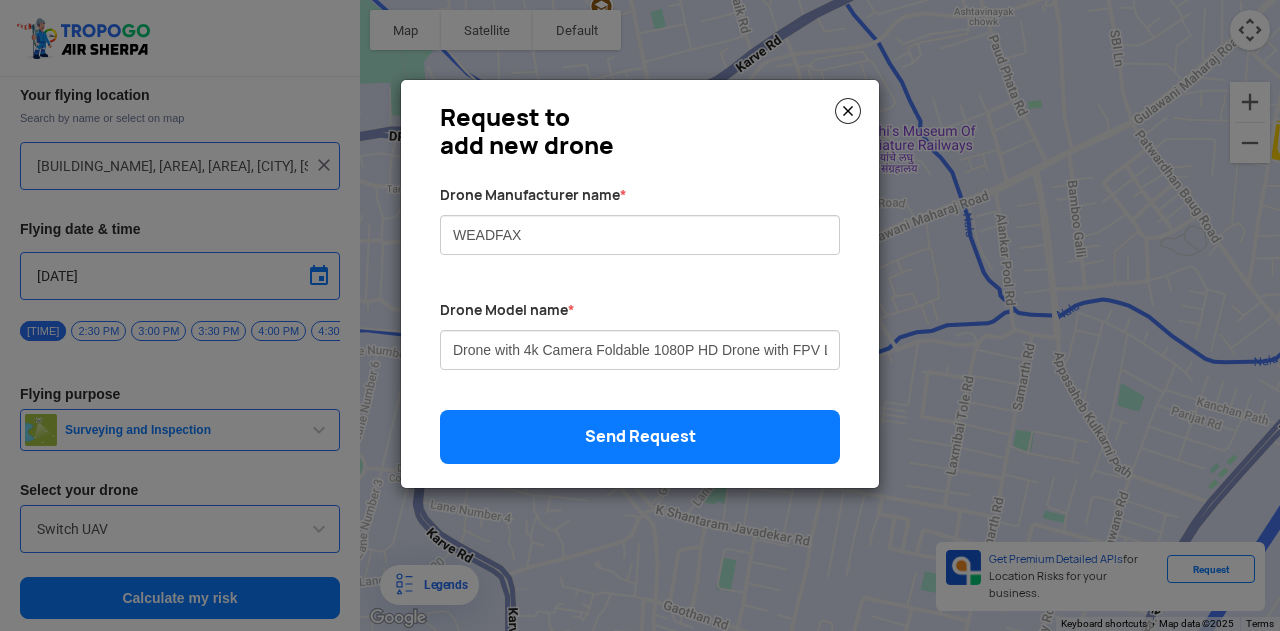 click on "Send Request" 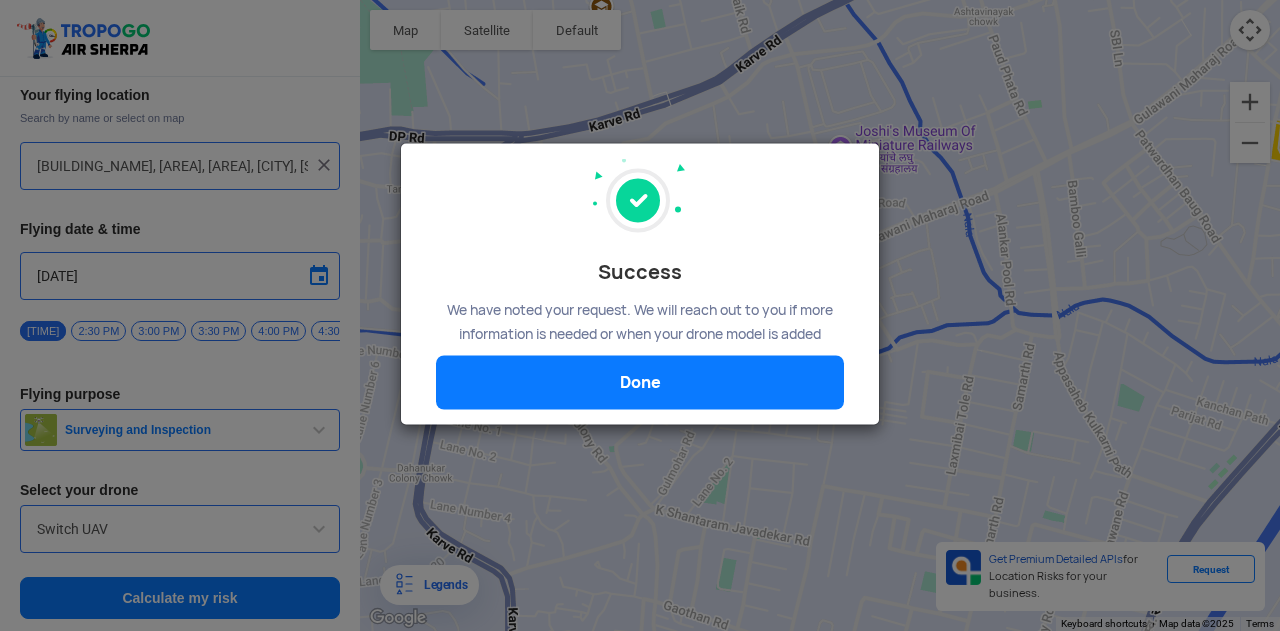 click on "Done" 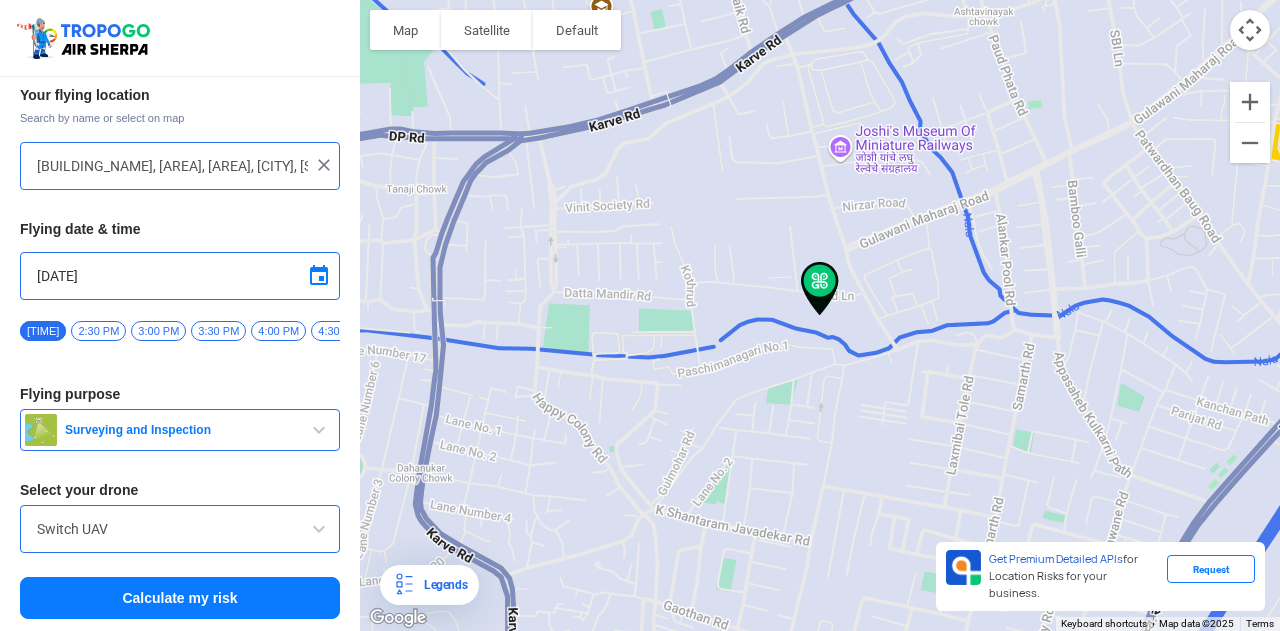 click on "Switch UAV" at bounding box center (180, 529) 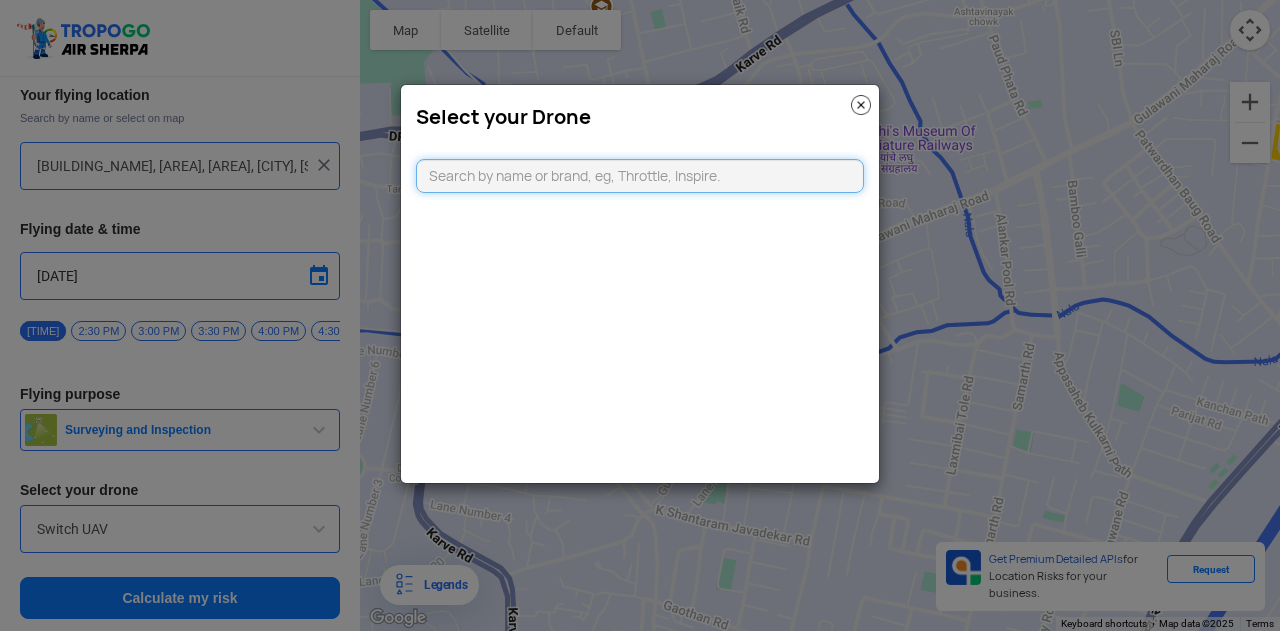 drag, startPoint x: 628, startPoint y: 181, endPoint x: 648, endPoint y: 164, distance: 26.24881 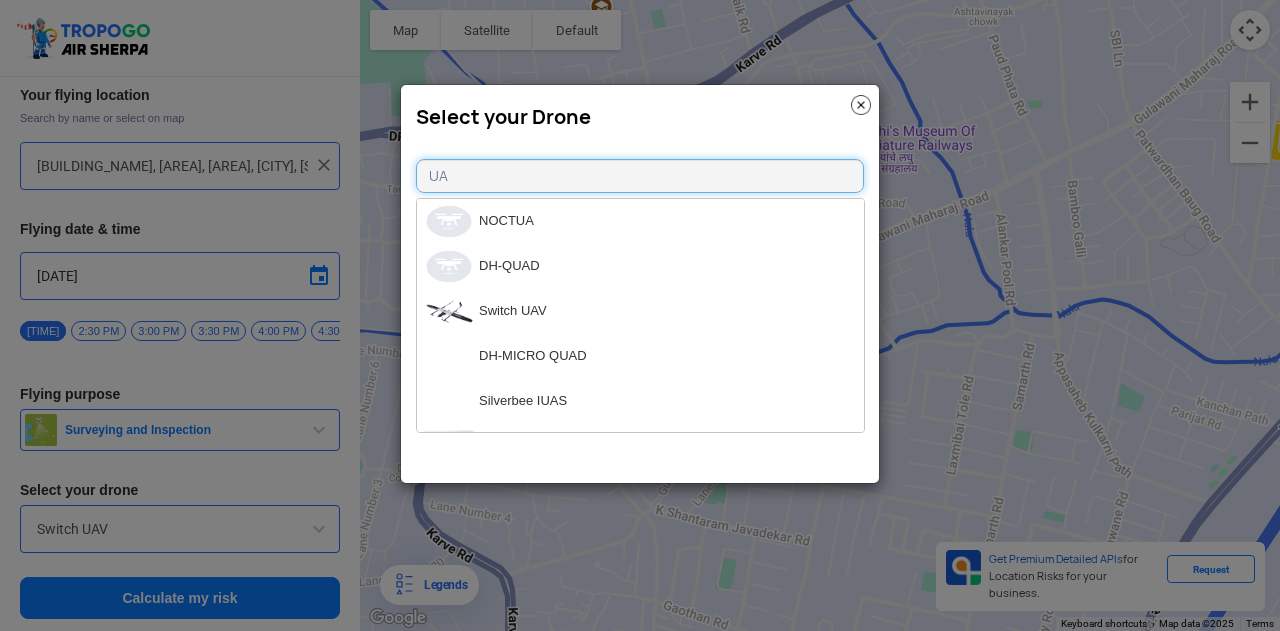 type on "U" 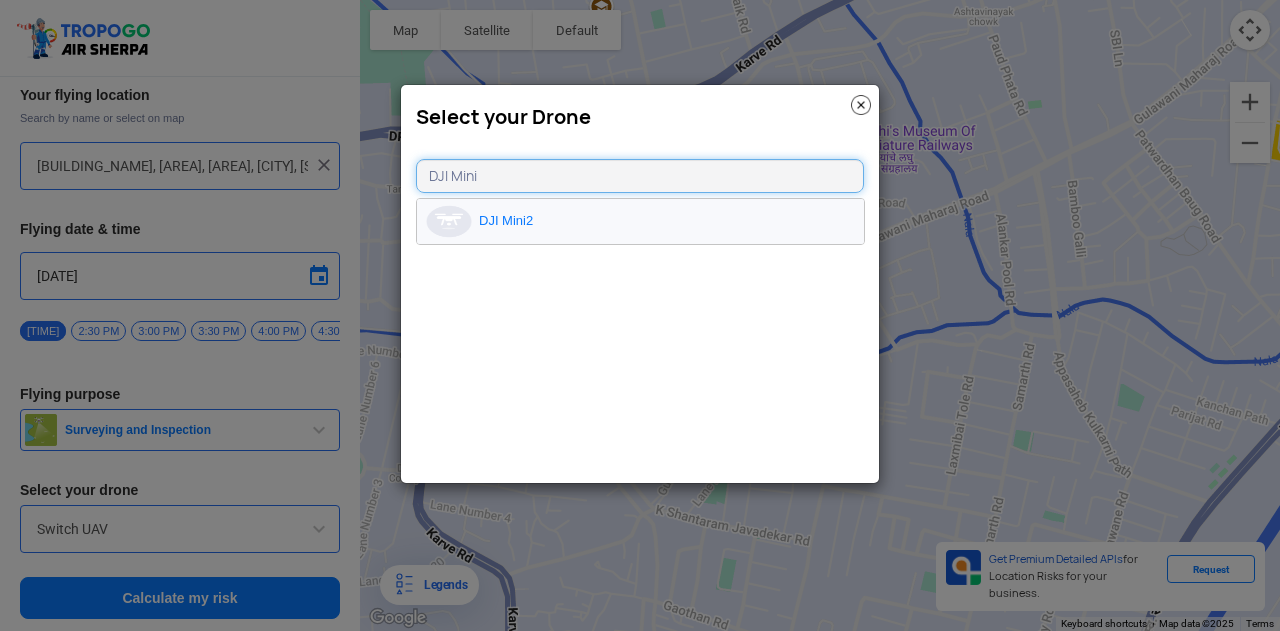 type on "DJI Mini" 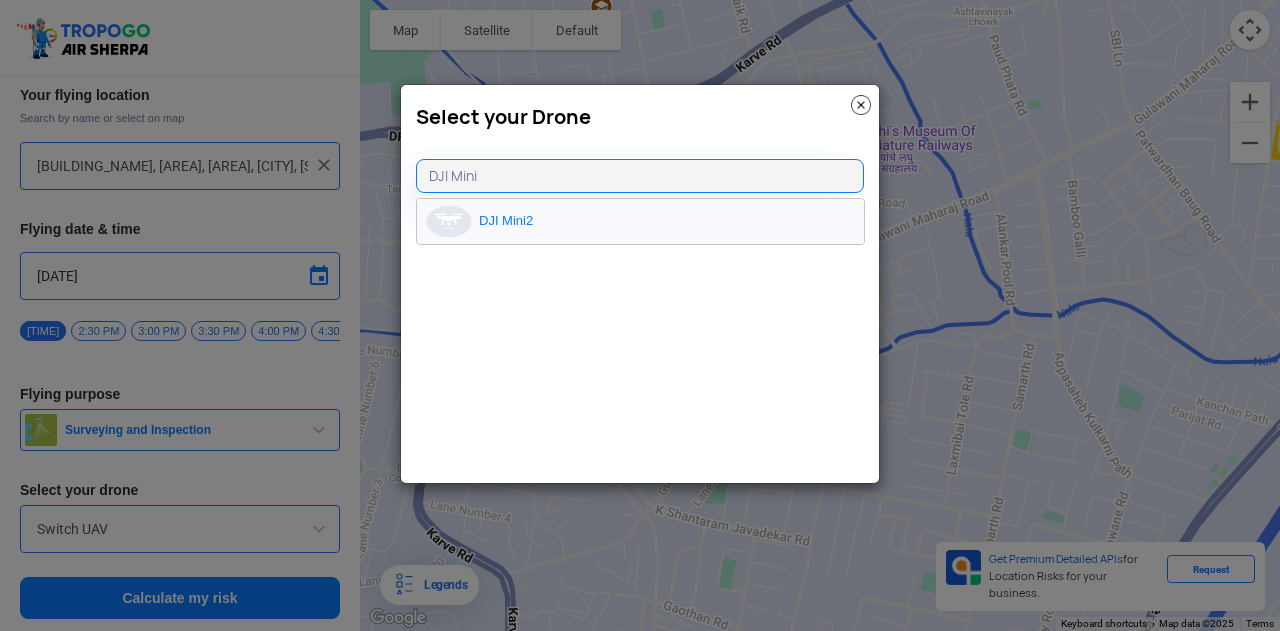 click on "DJI Mini2" 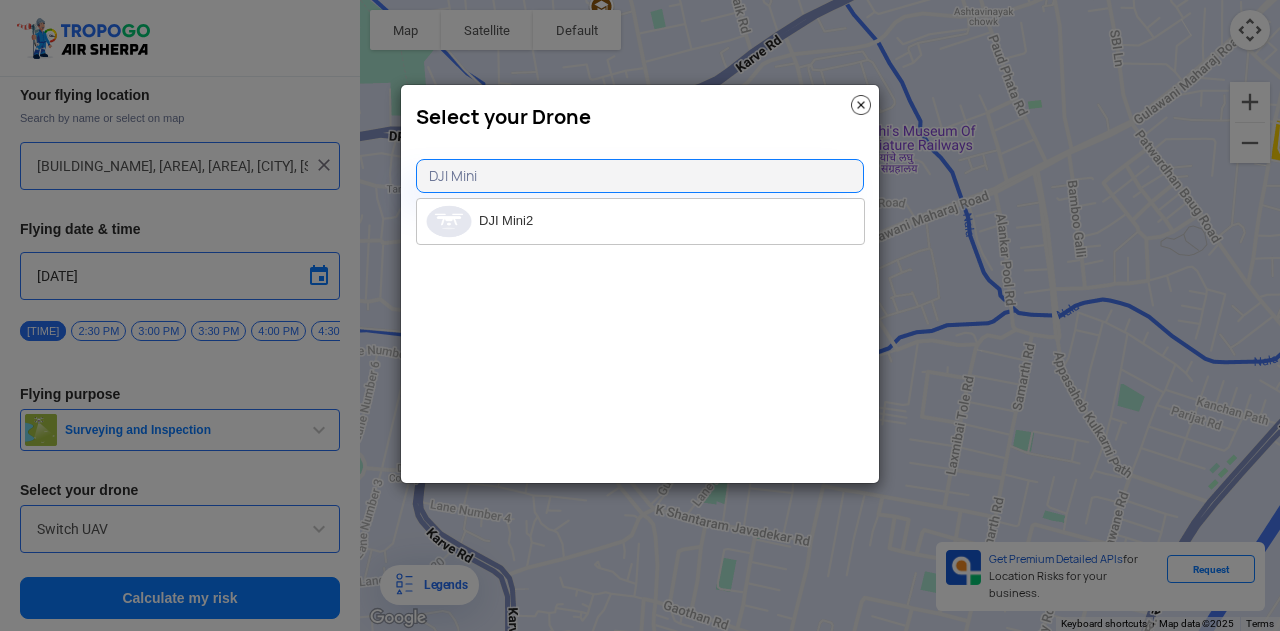 type on "DJI Mini2" 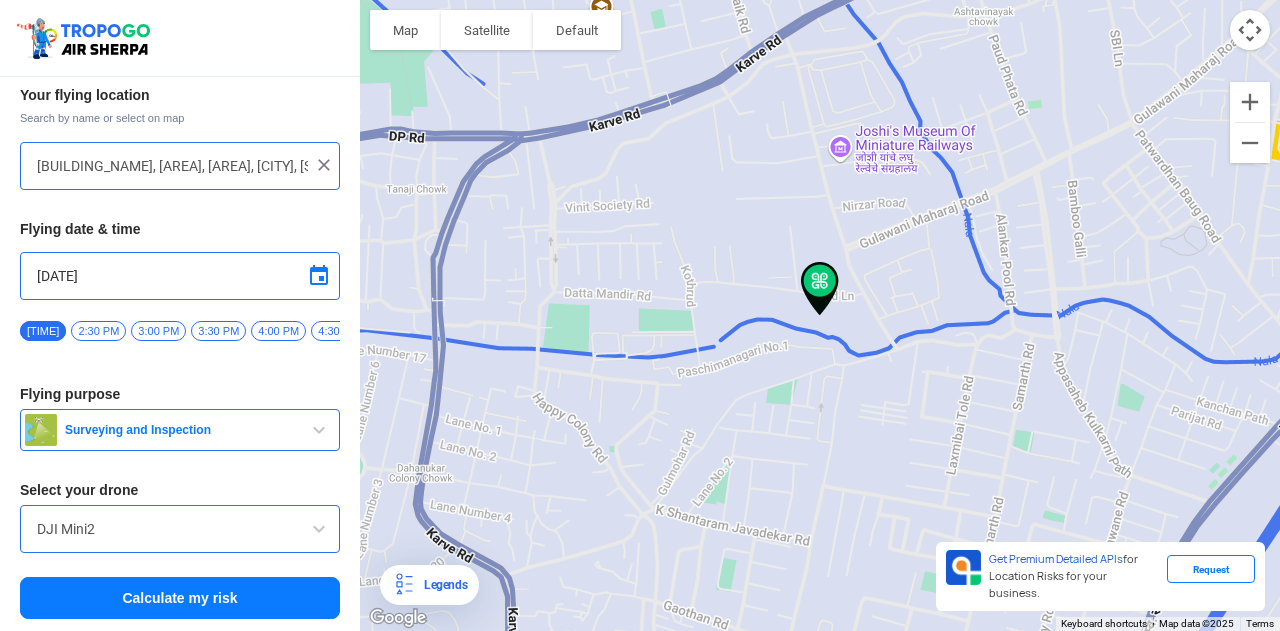 click on "Calculate my risk" at bounding box center (180, 598) 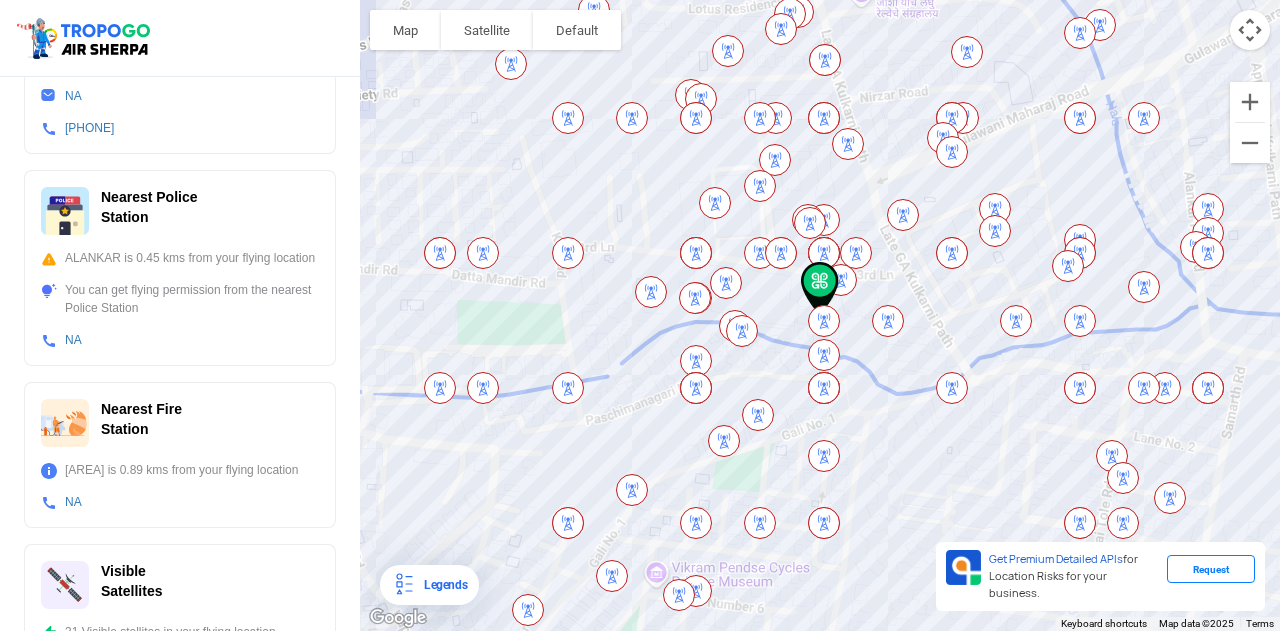 scroll, scrollTop: 780, scrollLeft: 0, axis: vertical 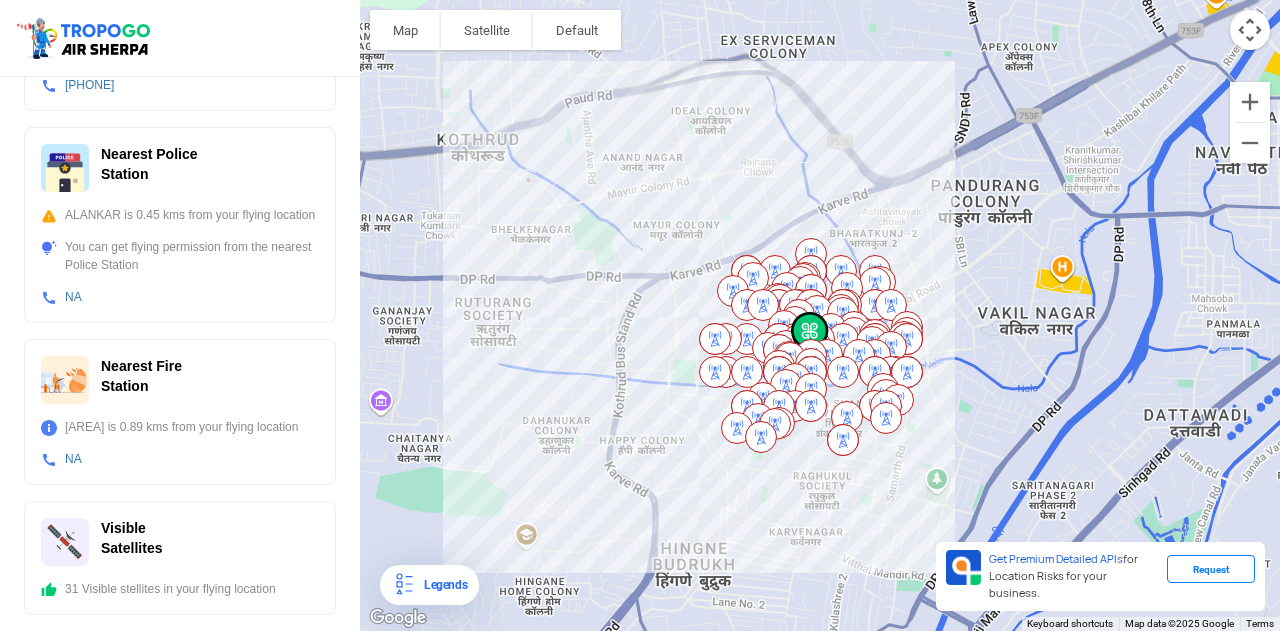 click on "To navigate, press the arrow keys." 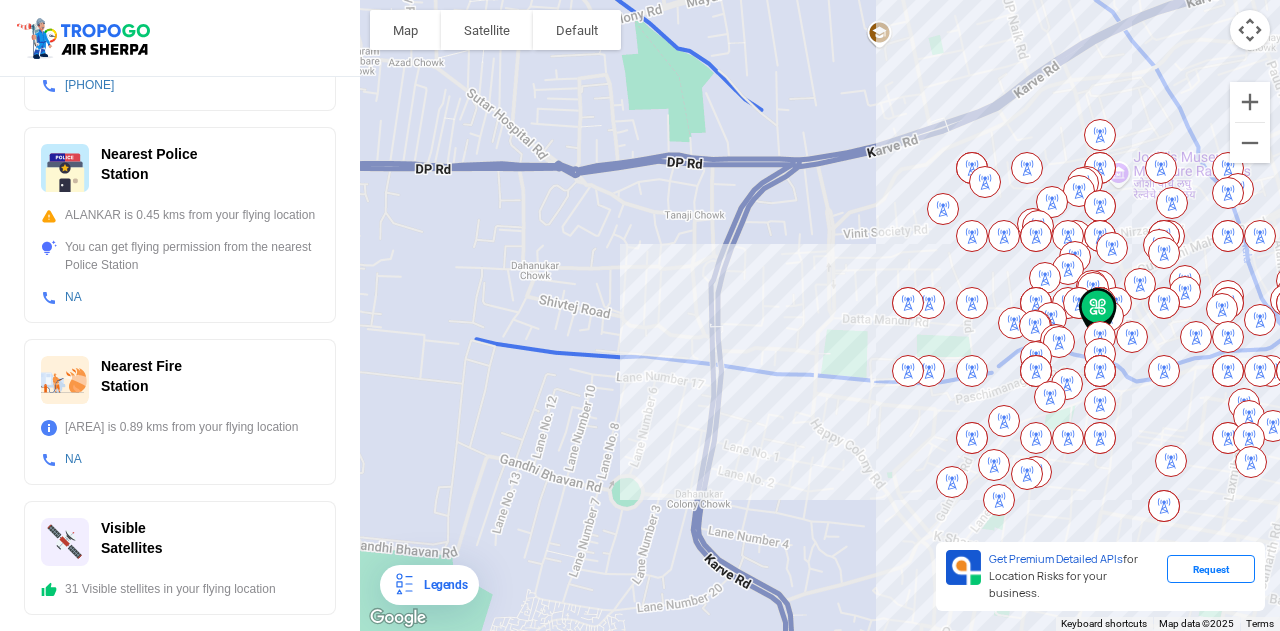 click on "To navigate, press the arrow keys." 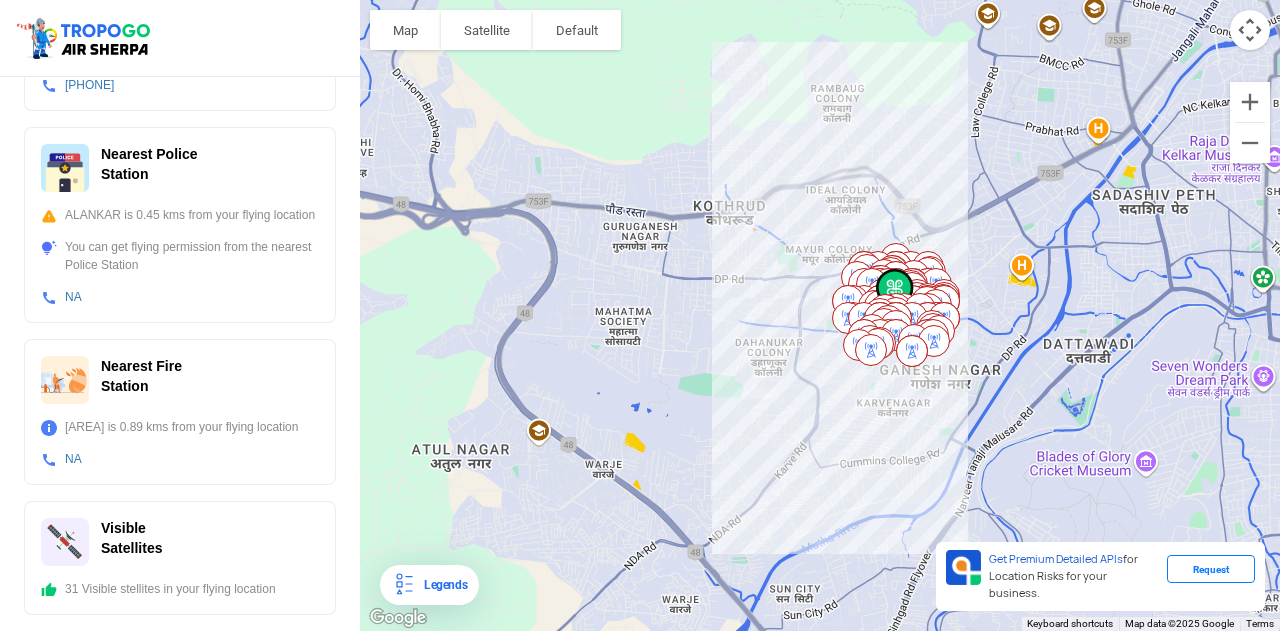 click at bounding box center (65, 542) 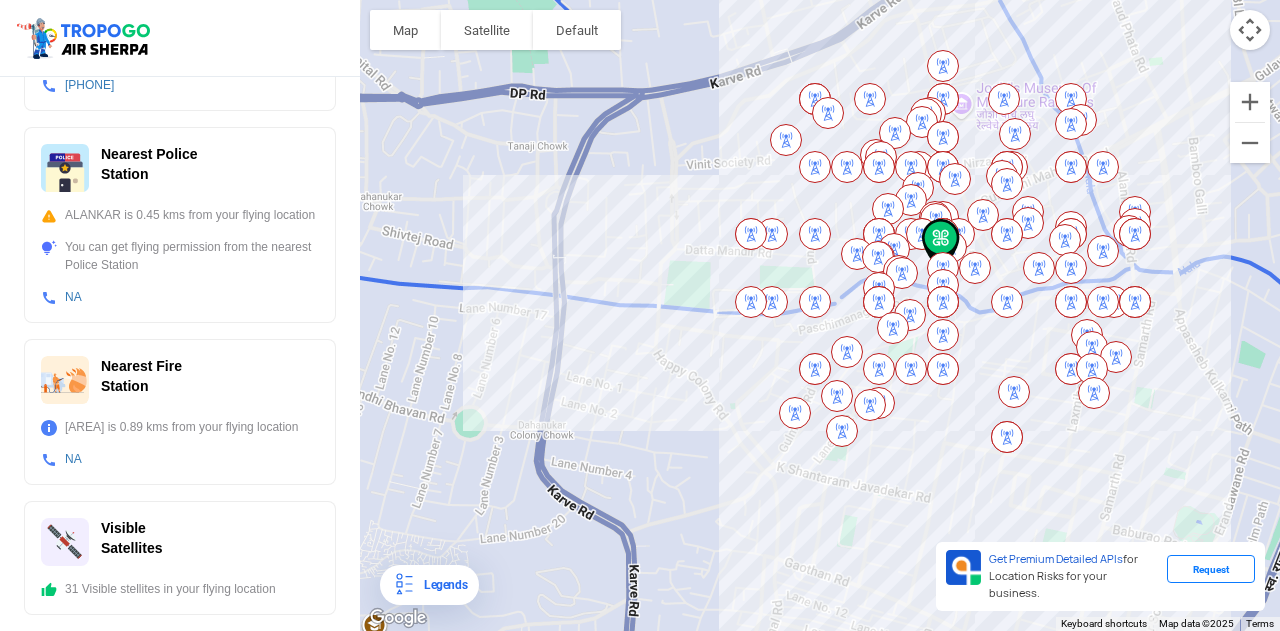 click 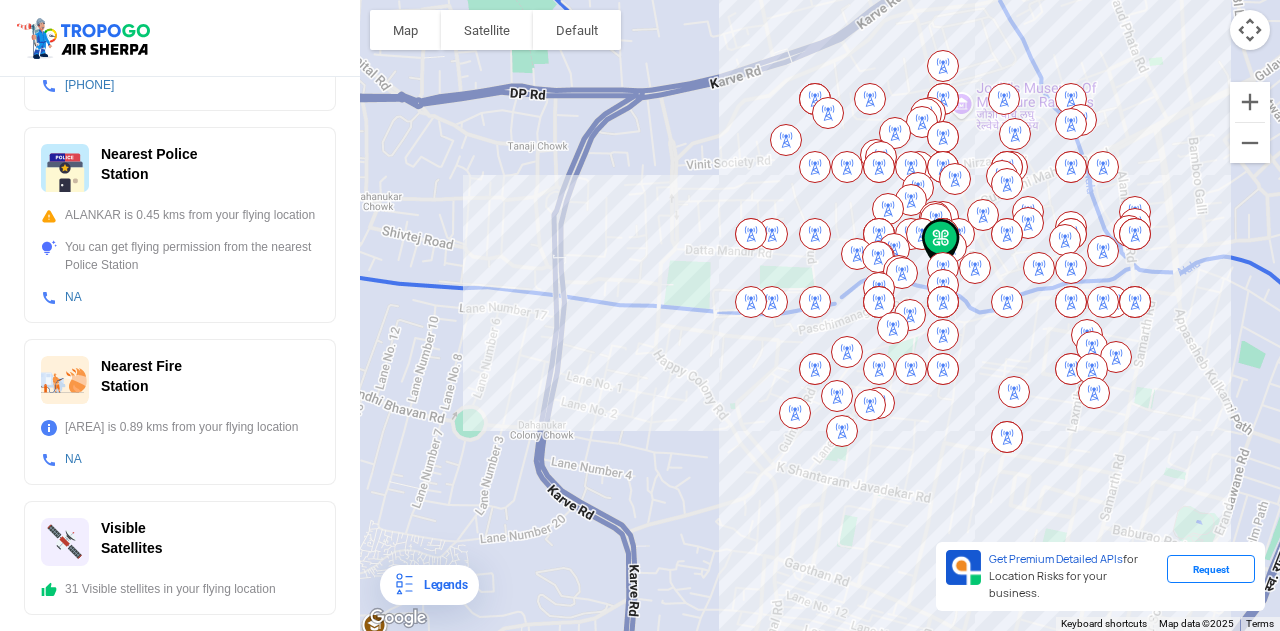 click 